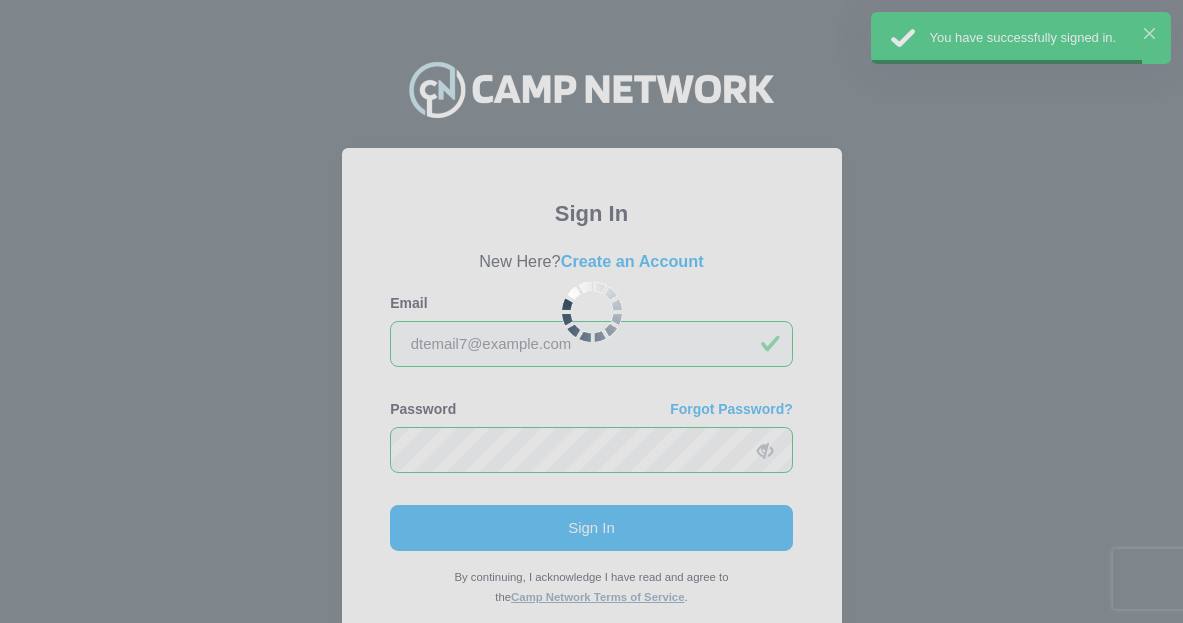 scroll, scrollTop: 0, scrollLeft: 0, axis: both 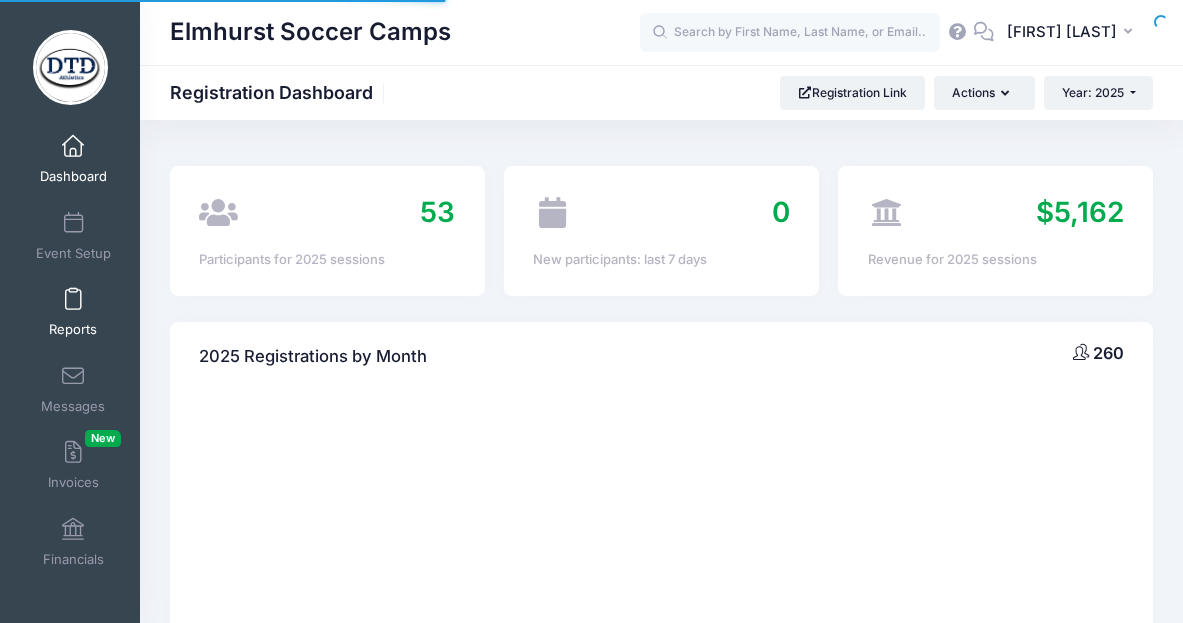 select 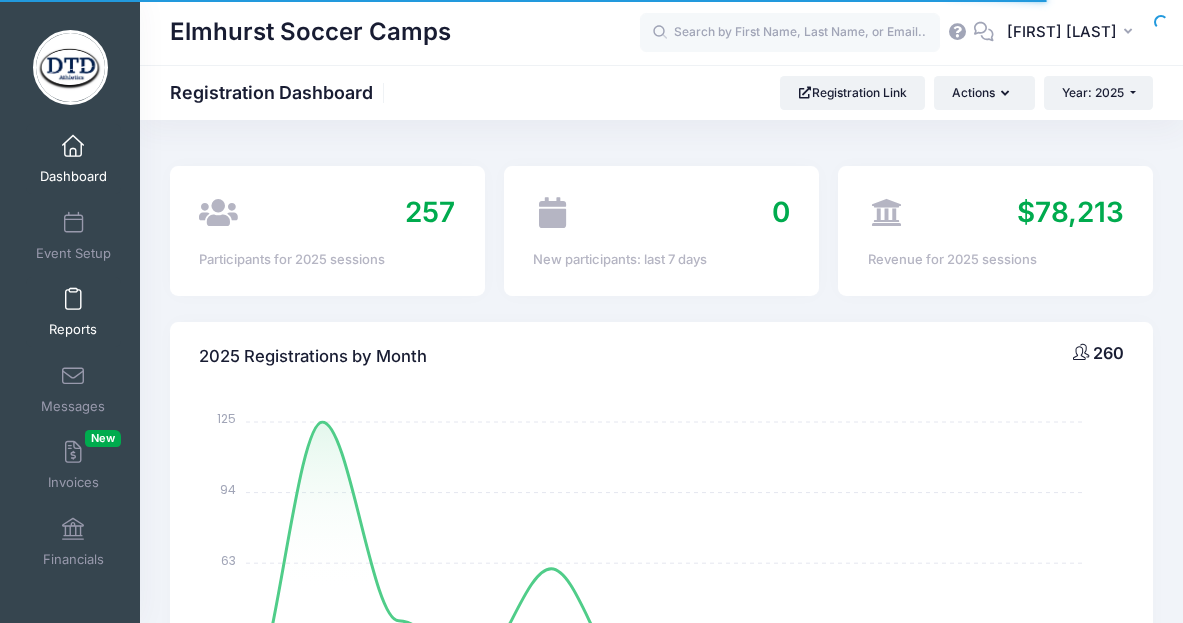scroll, scrollTop: 0, scrollLeft: 0, axis: both 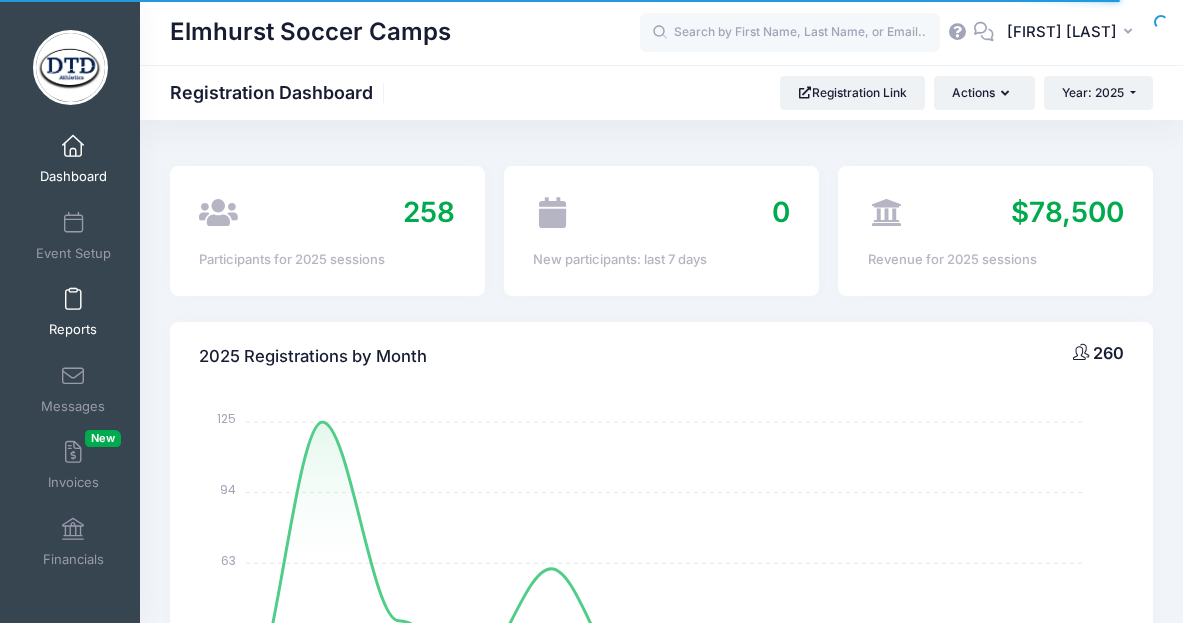 click on "Reports" at bounding box center [73, 330] 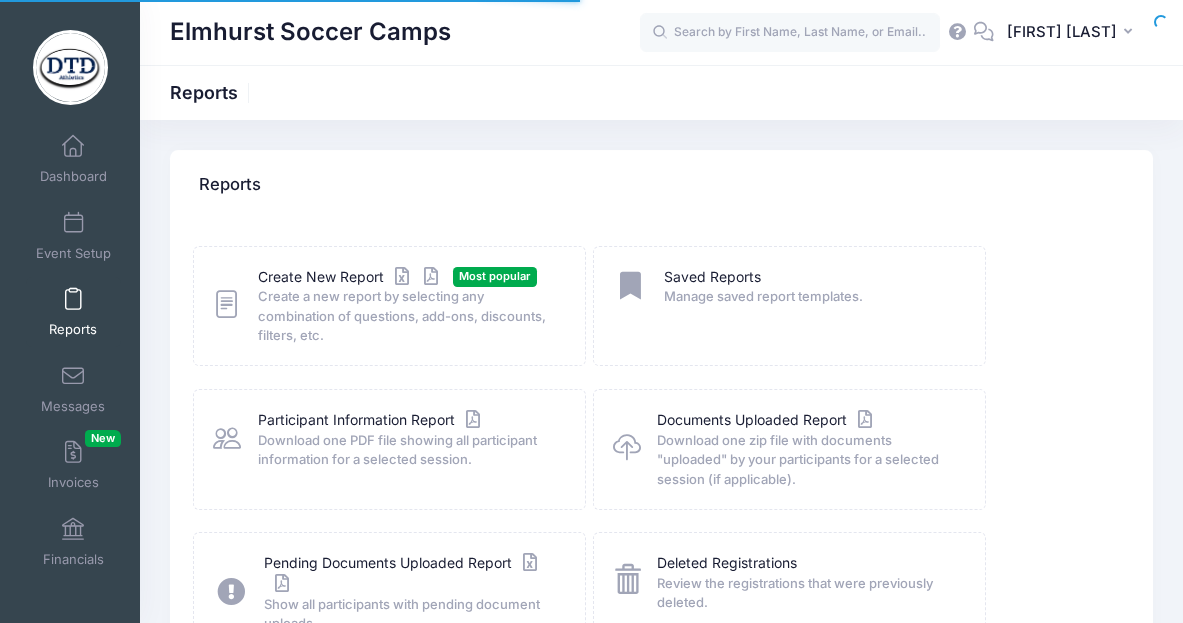 scroll, scrollTop: 0, scrollLeft: 0, axis: both 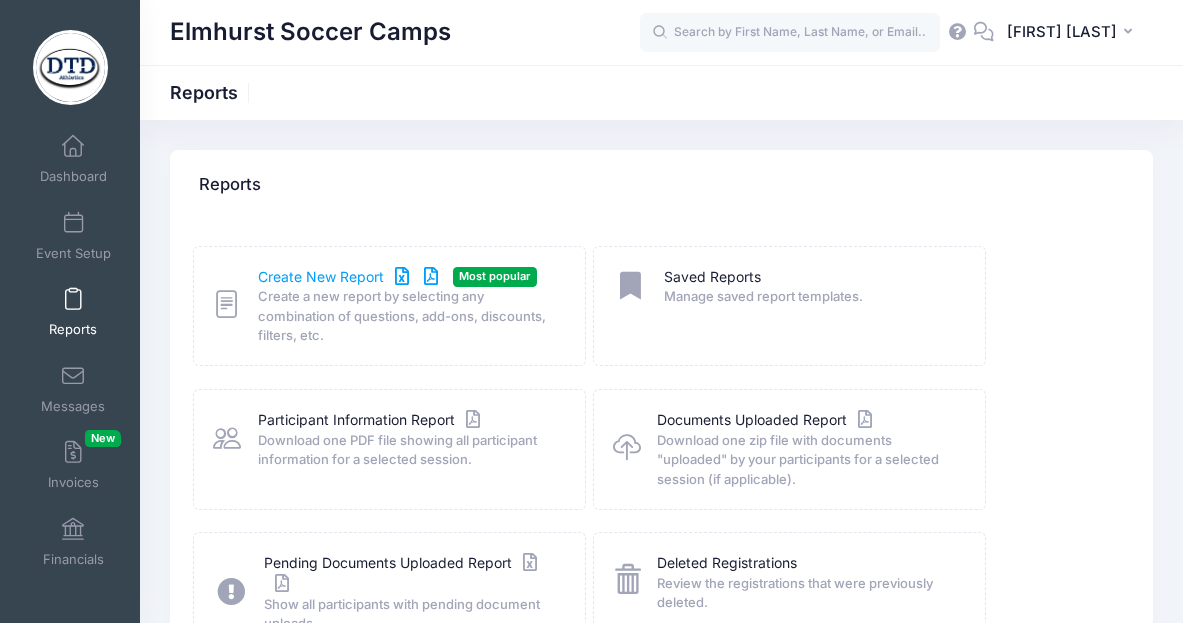 click on "Create New Report" at bounding box center [351, 277] 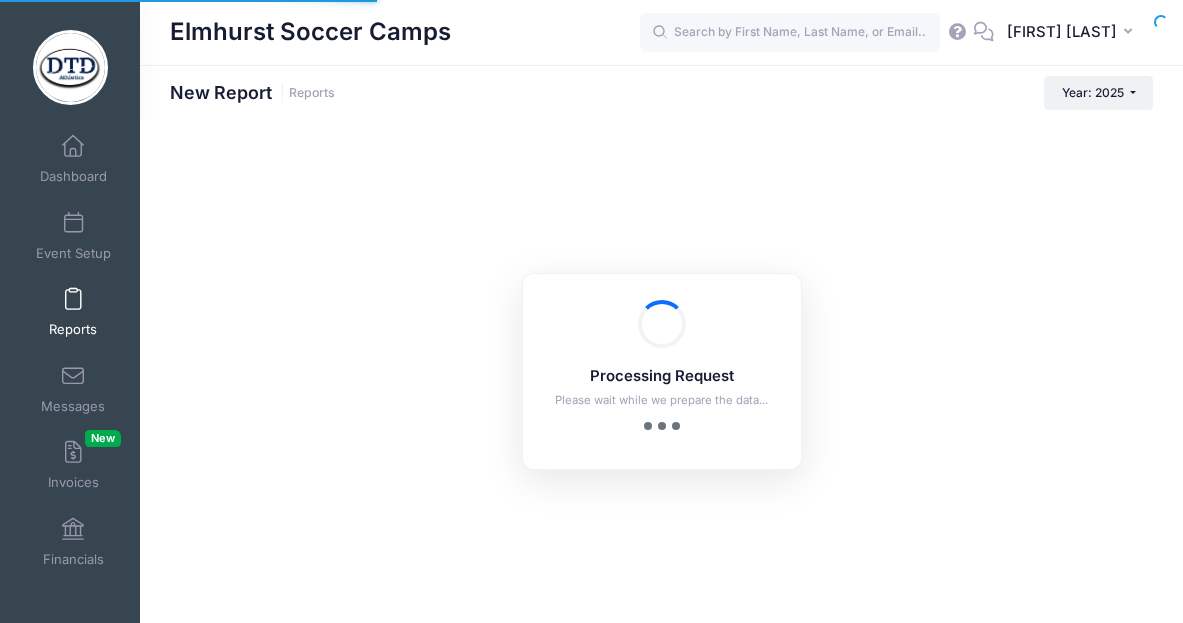 scroll, scrollTop: 0, scrollLeft: 0, axis: both 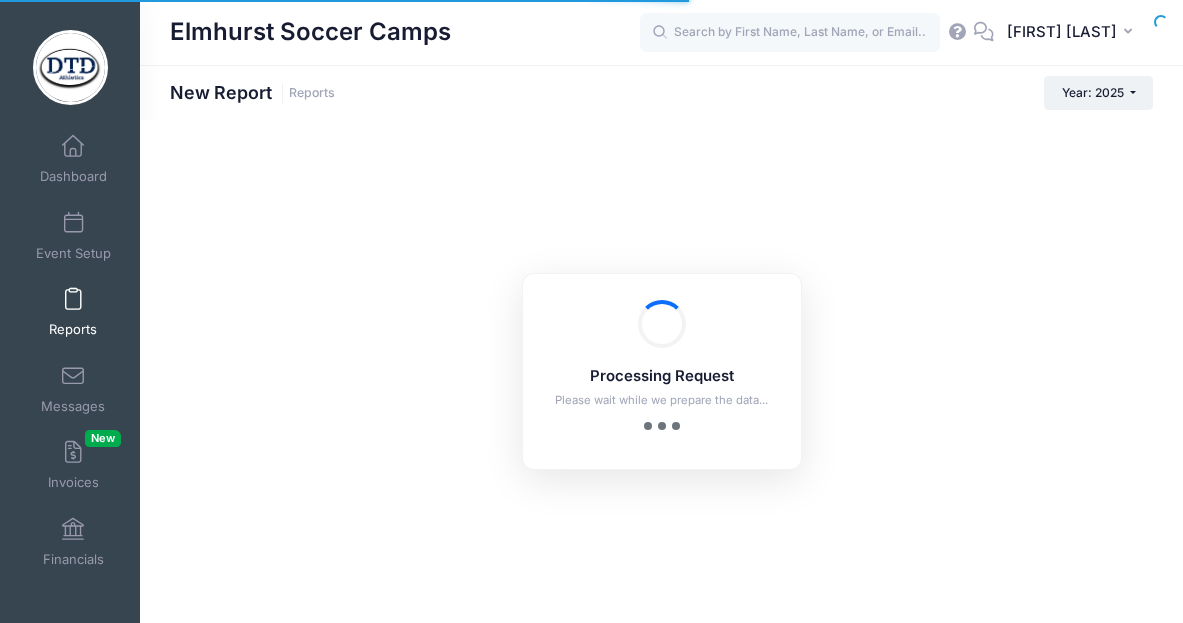 checkbox on "true" 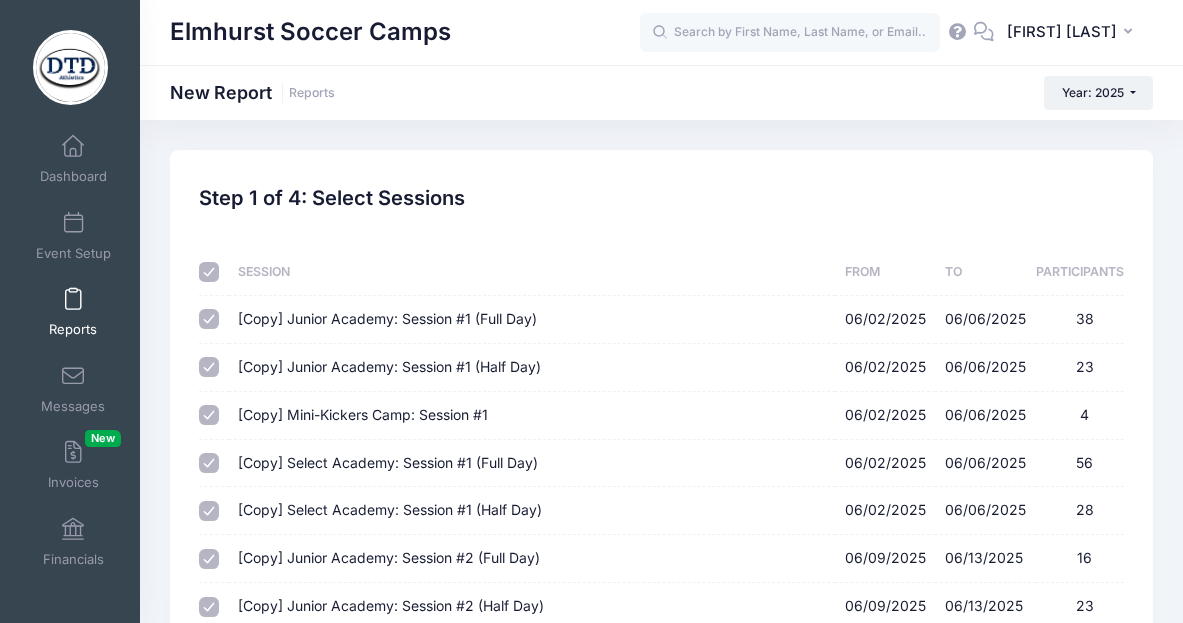 click at bounding box center [209, 272] 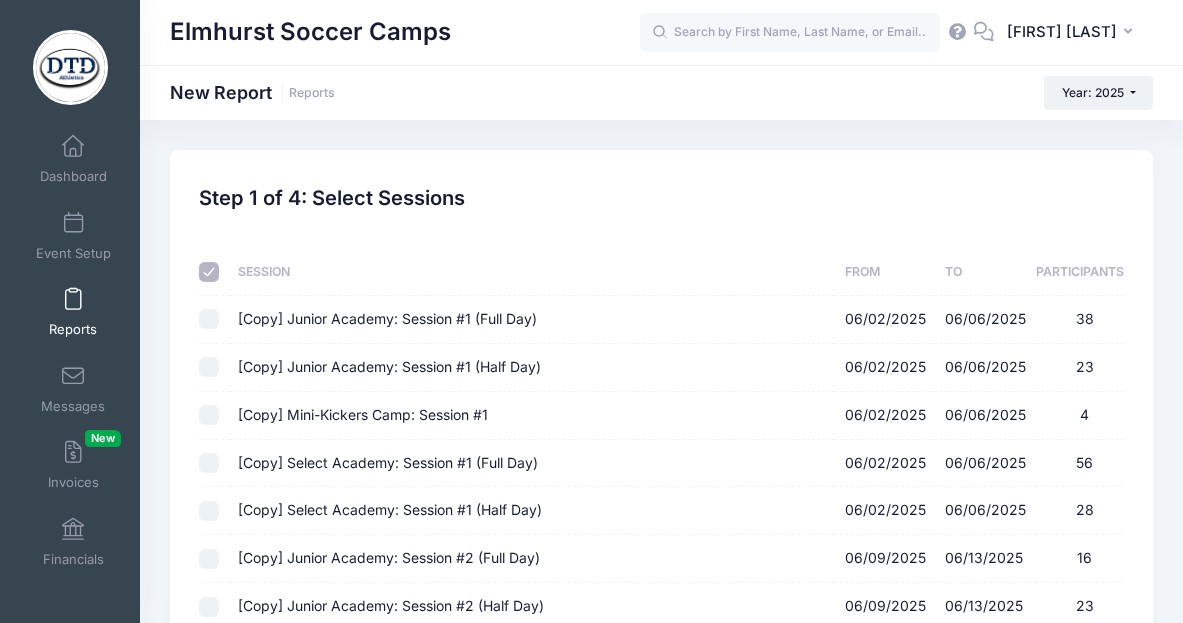 checkbox on "false" 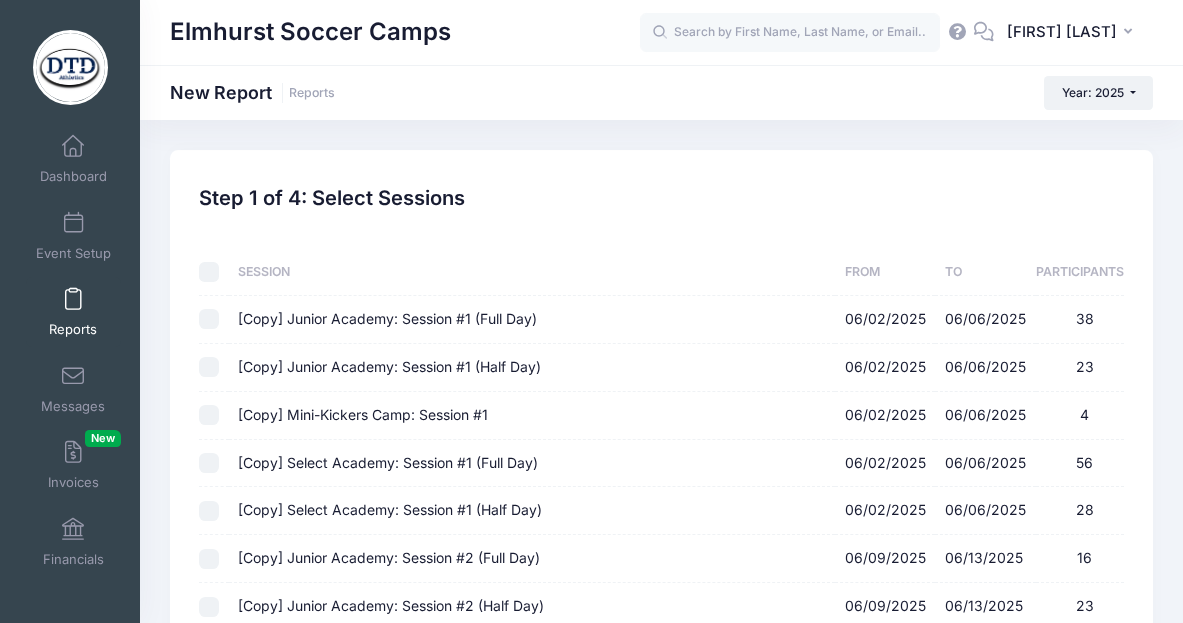 checkbox on "false" 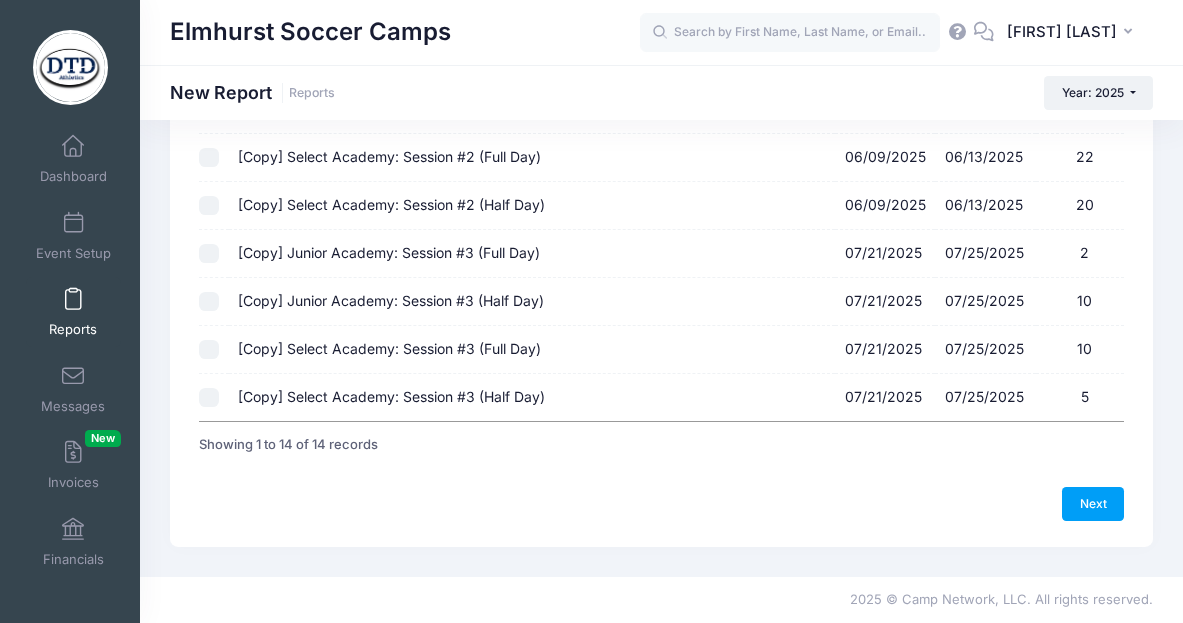 click on "[COPY] [PROGRAM] [SESSION] [DATE] - [DATE] [NUMBER]" at bounding box center [209, 398] 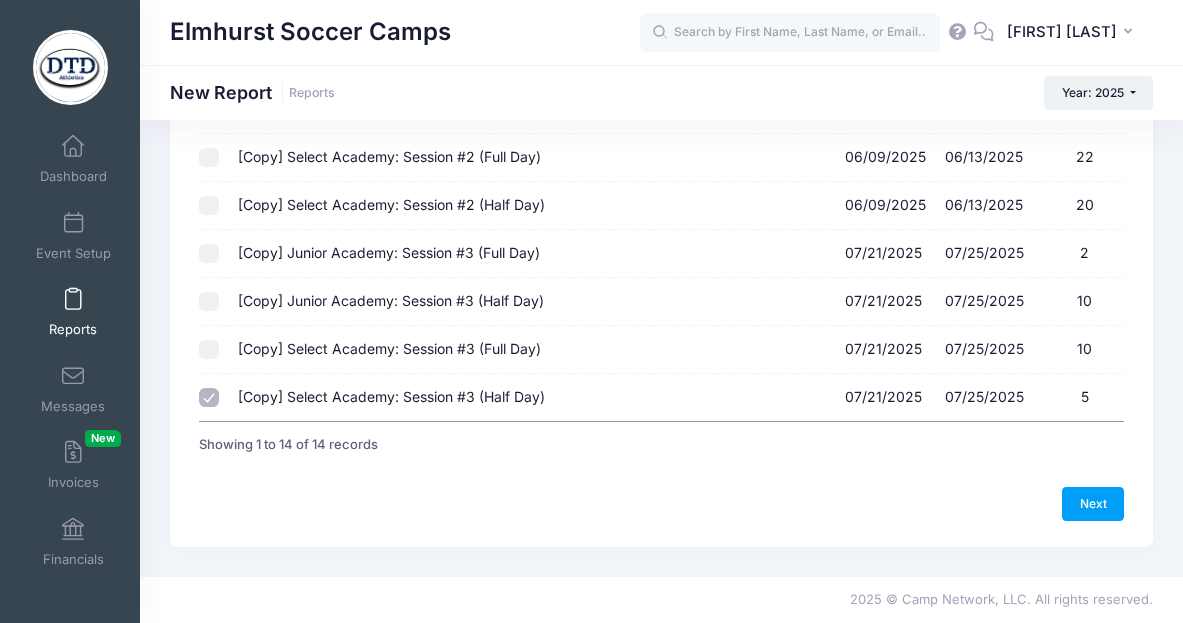 click on "[COPY] [PROGRAM] [SESSION] [DATE] - [DATE] [NUMBER]" at bounding box center (209, 350) 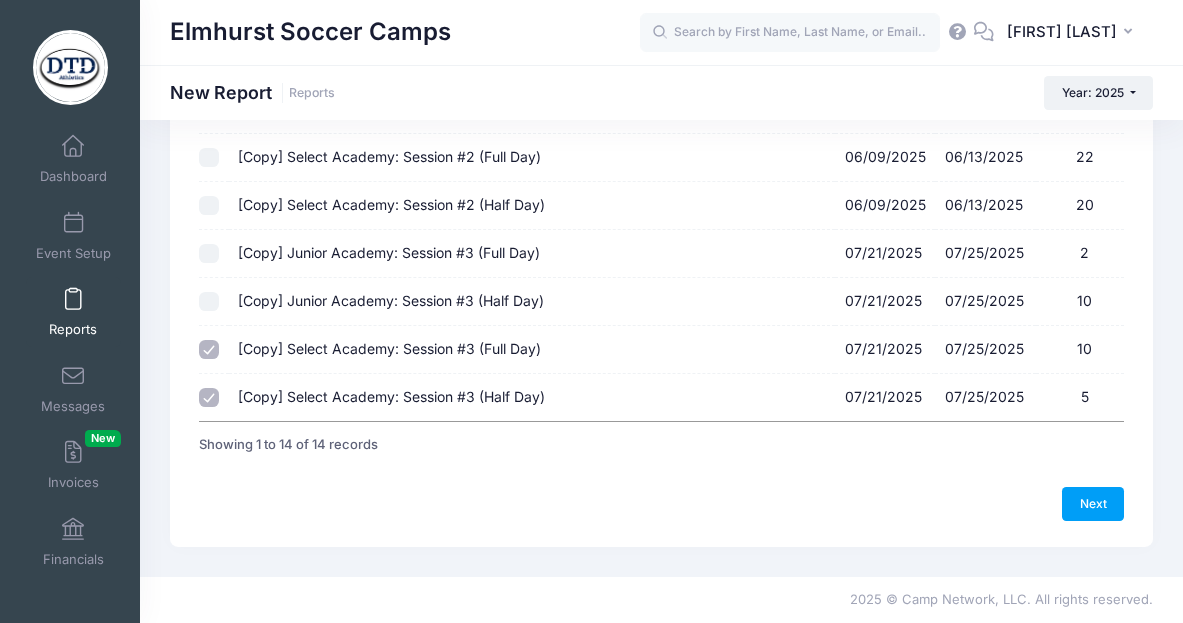 click on "[COPY] [PROGRAM] [SESSION] [DATE] - [DATE] [NUMBER]" at bounding box center [209, 302] 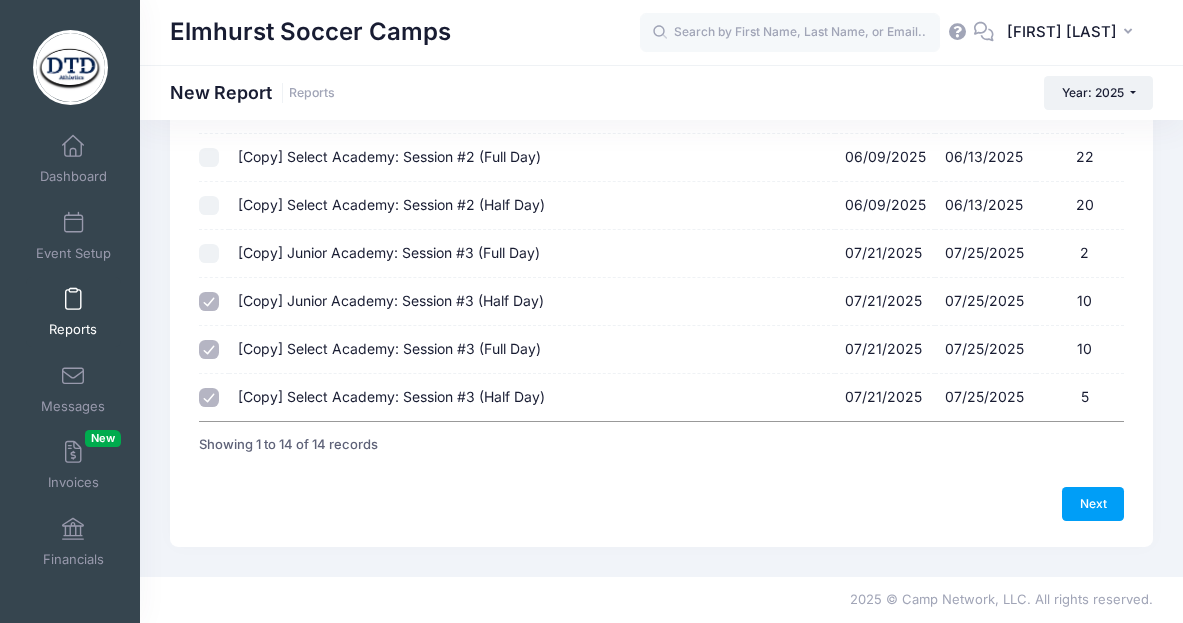 click on "[COPY] [PROGRAM] [SESSION] [DATE] - [DATE] [NUMBER]" at bounding box center [209, 254] 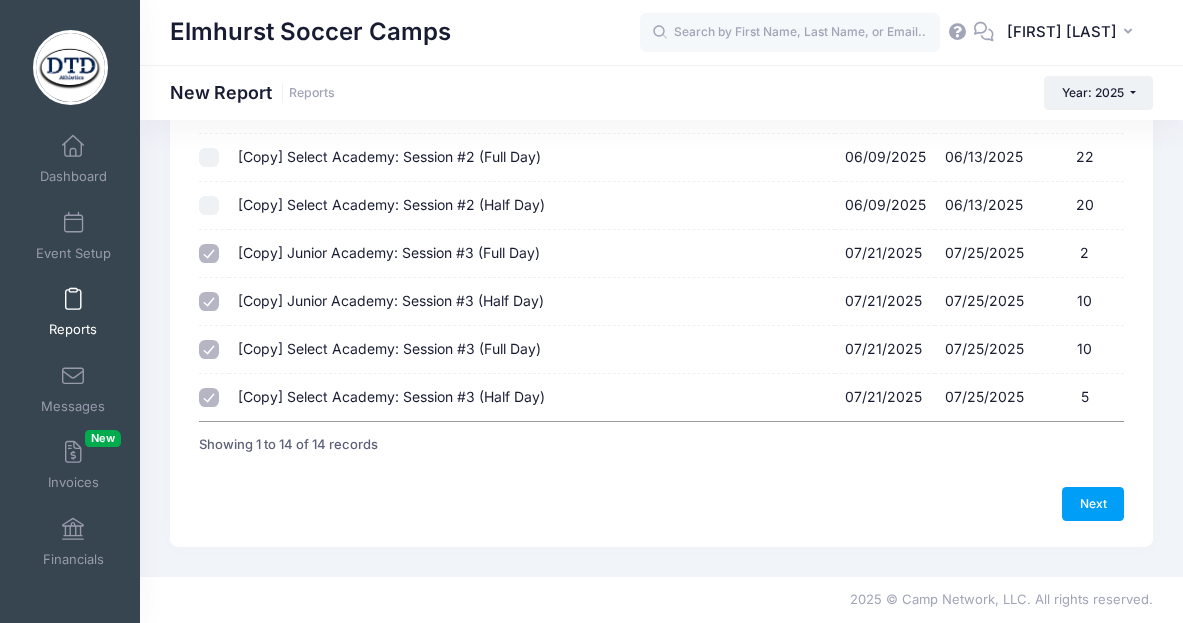 click on "[COPY] [PROGRAM] [SESSION] [DATE] - [DATE] [NUMBER]" at bounding box center [209, 206] 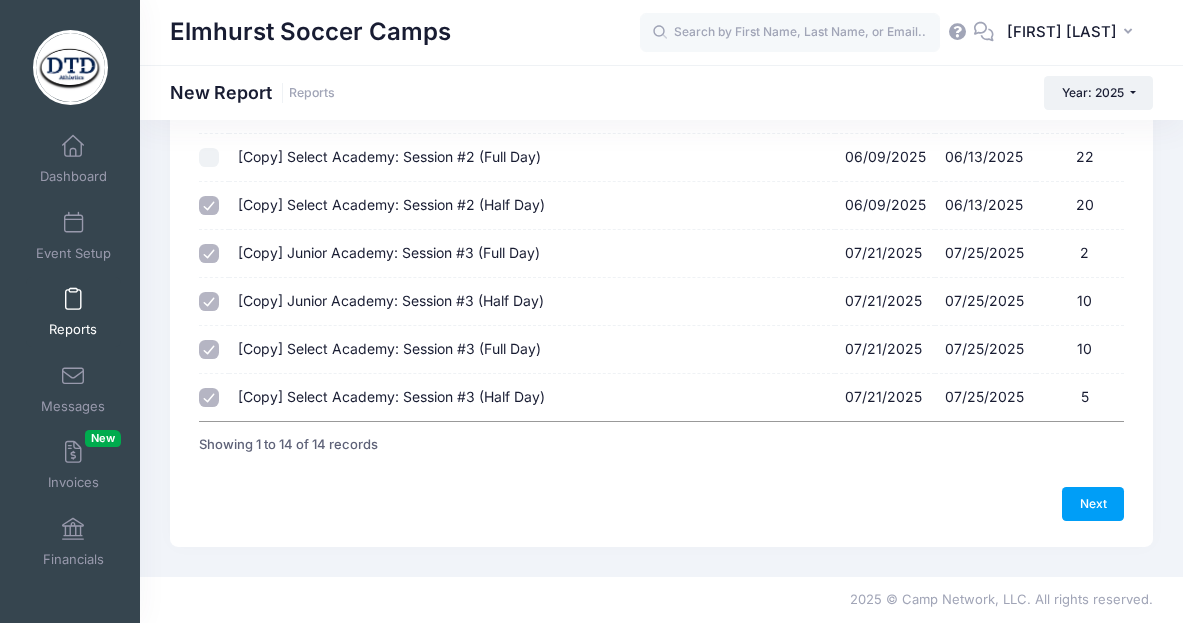click on "[COPY] [PROGRAM] [SESSION] [DATE] - [DATE] [NUMBER]" at bounding box center (209, 158) 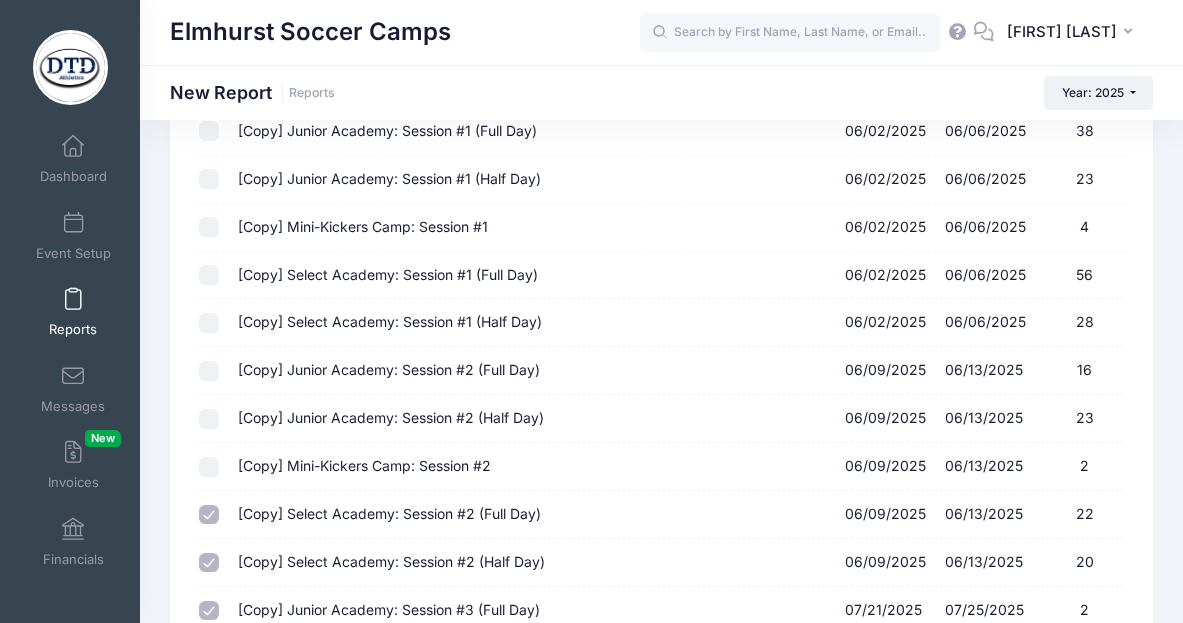 scroll, scrollTop: 190, scrollLeft: 0, axis: vertical 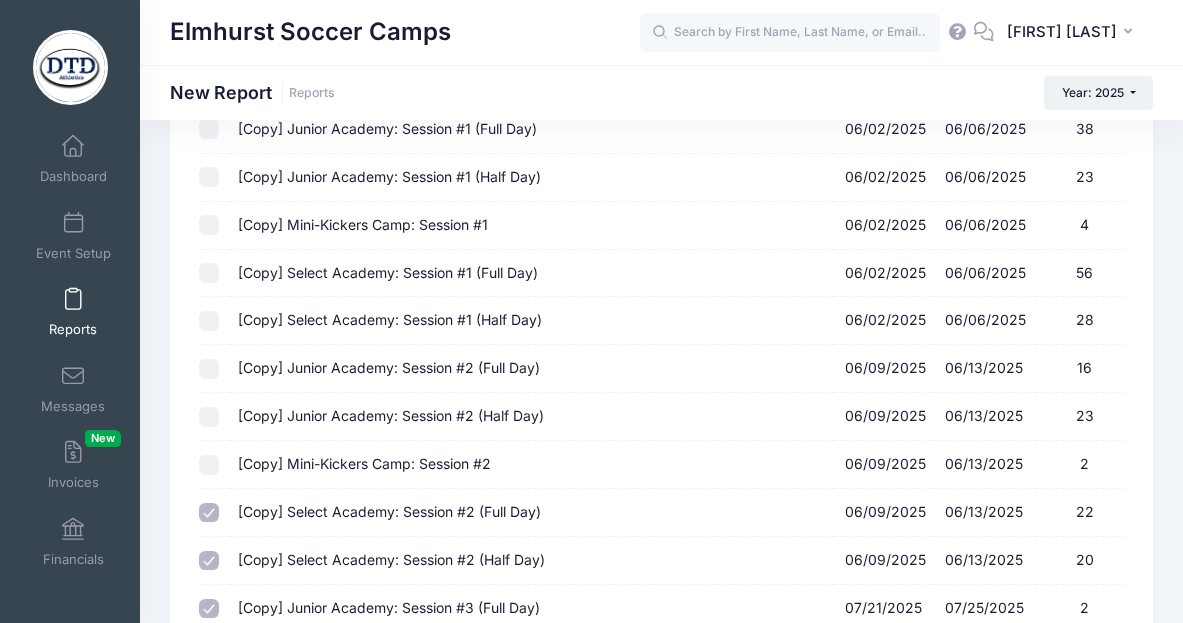 click on "[COPY] Junior Academy: Session #2 (Half Day) [DATE] - [DATE]  23" at bounding box center [209, 417] 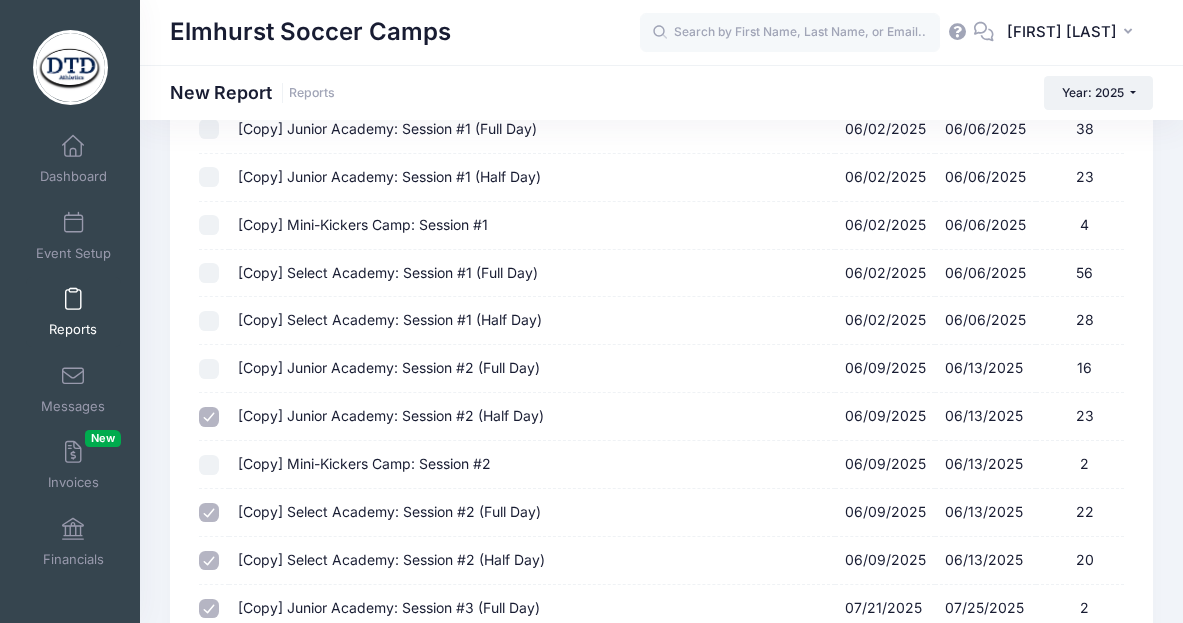click on "[COPY] [PROGRAM] [SESSION] [DATE] - [DATE] [NUMBER]" at bounding box center [209, 465] 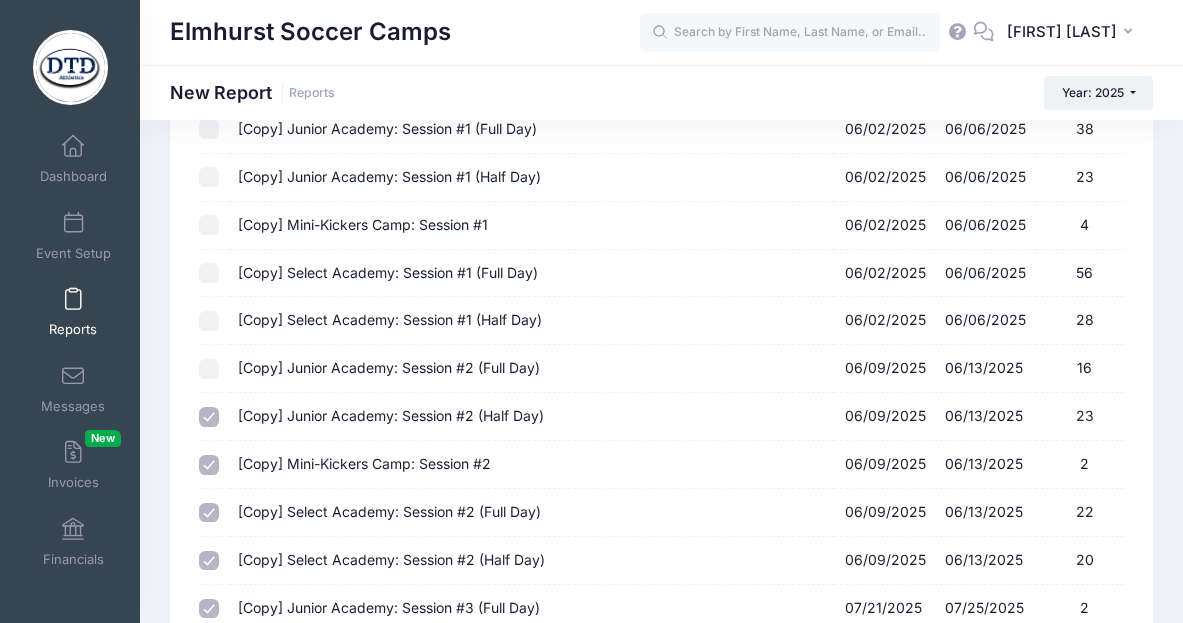click on "[COPY] [PROGRAM] [SESSION] [DATE] - [DATE] [NUMBER]" at bounding box center [209, 369] 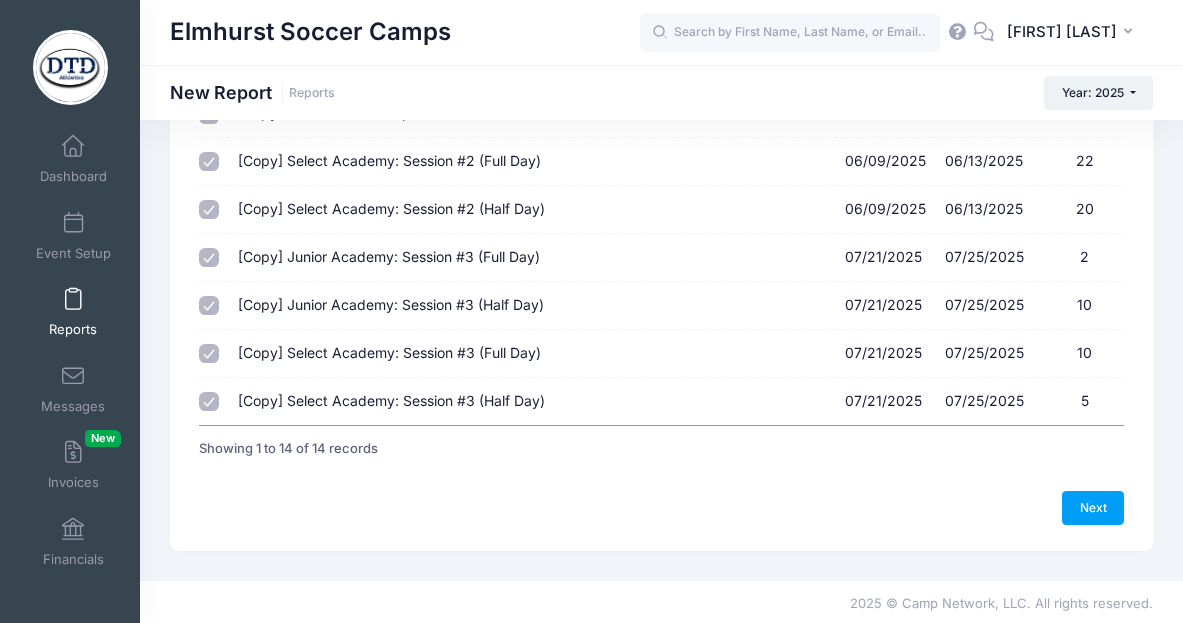 scroll, scrollTop: 545, scrollLeft: 0, axis: vertical 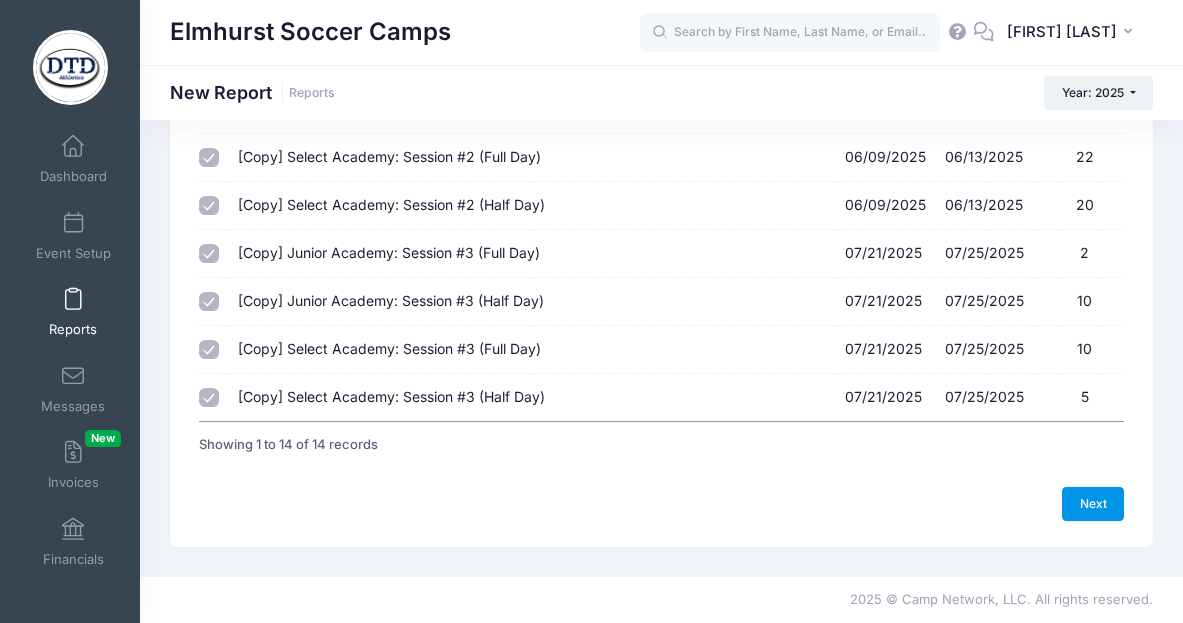 click on "Next" at bounding box center (1093, 504) 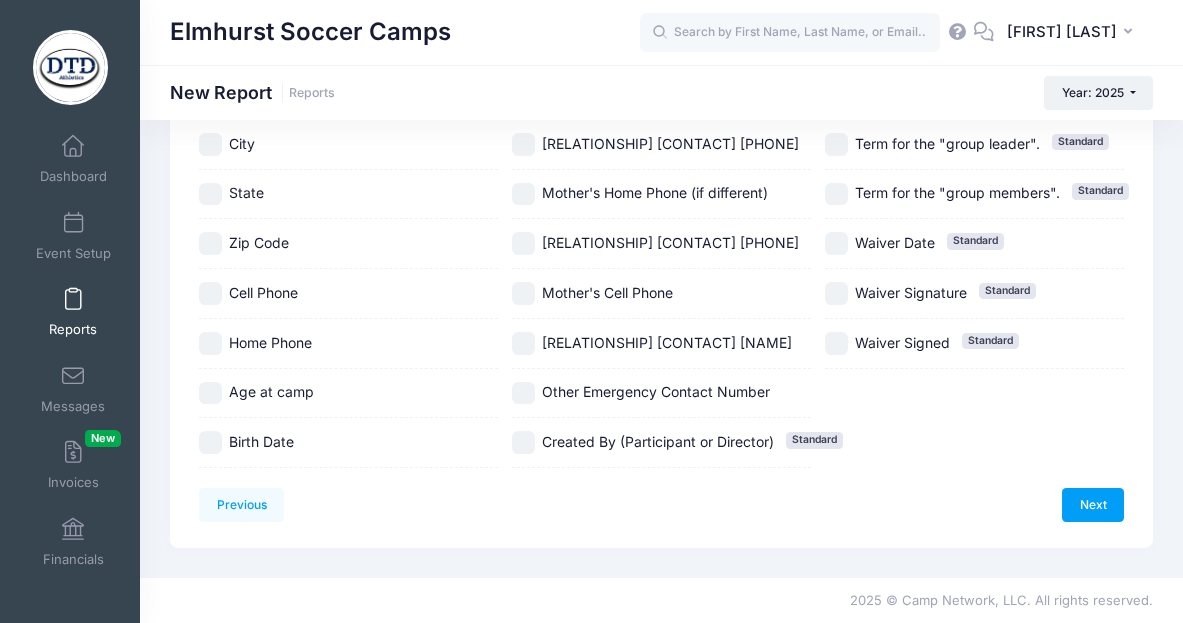 scroll, scrollTop: 0, scrollLeft: 0, axis: both 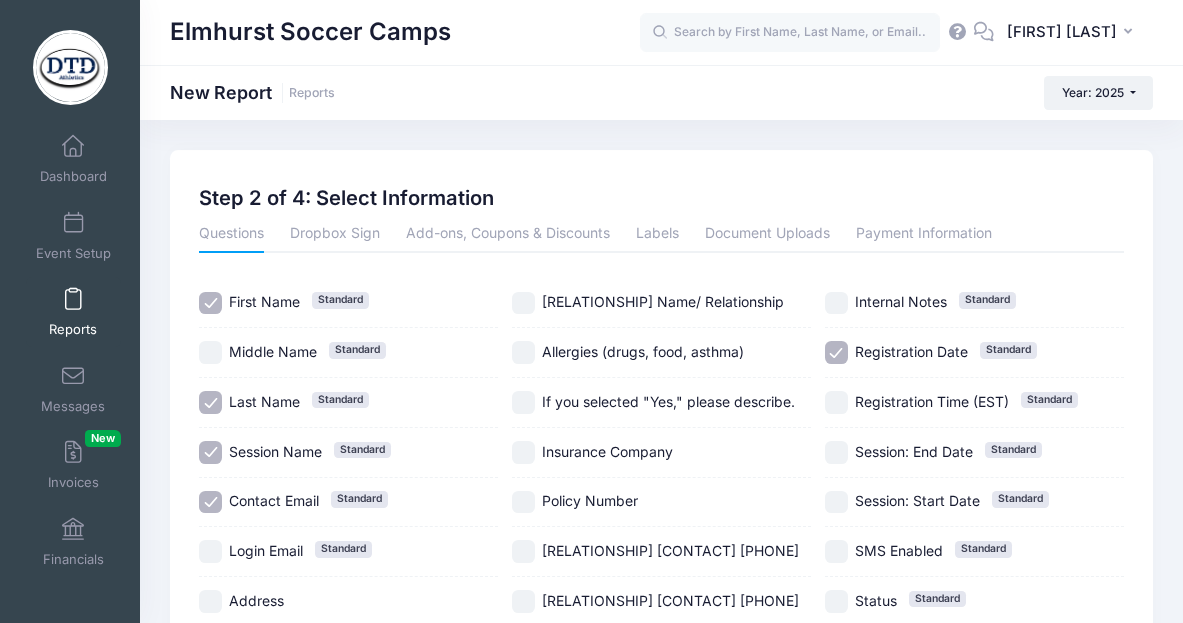 click on "Session Name Standard" at bounding box center (210, 452) 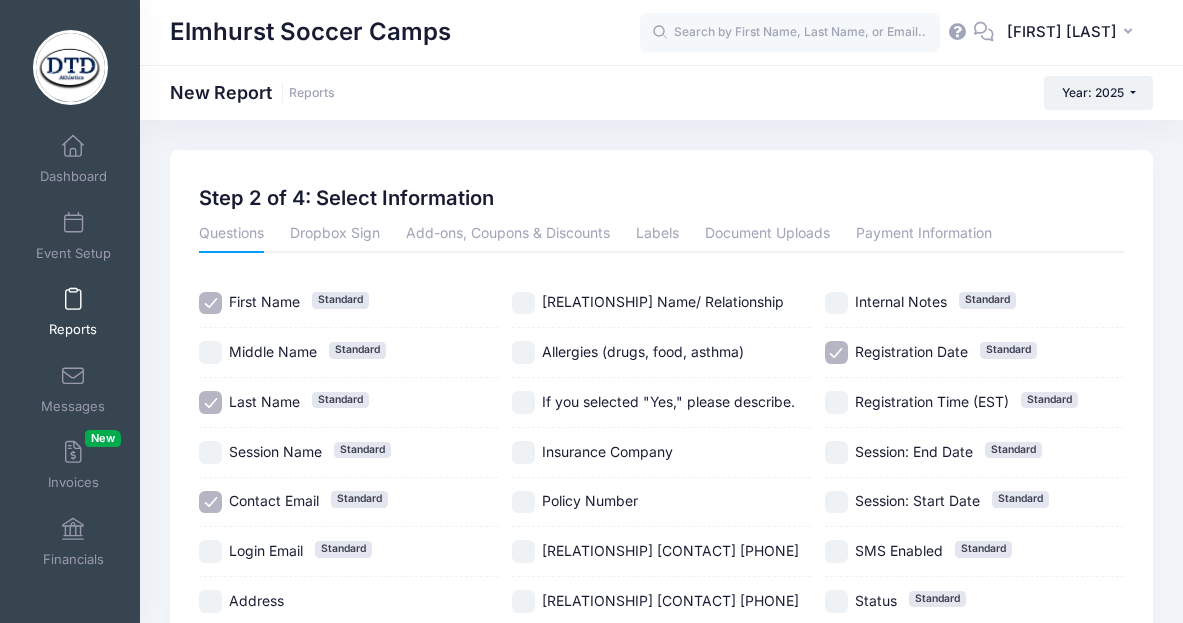 click on "Contact Email Standard" at bounding box center (210, 502) 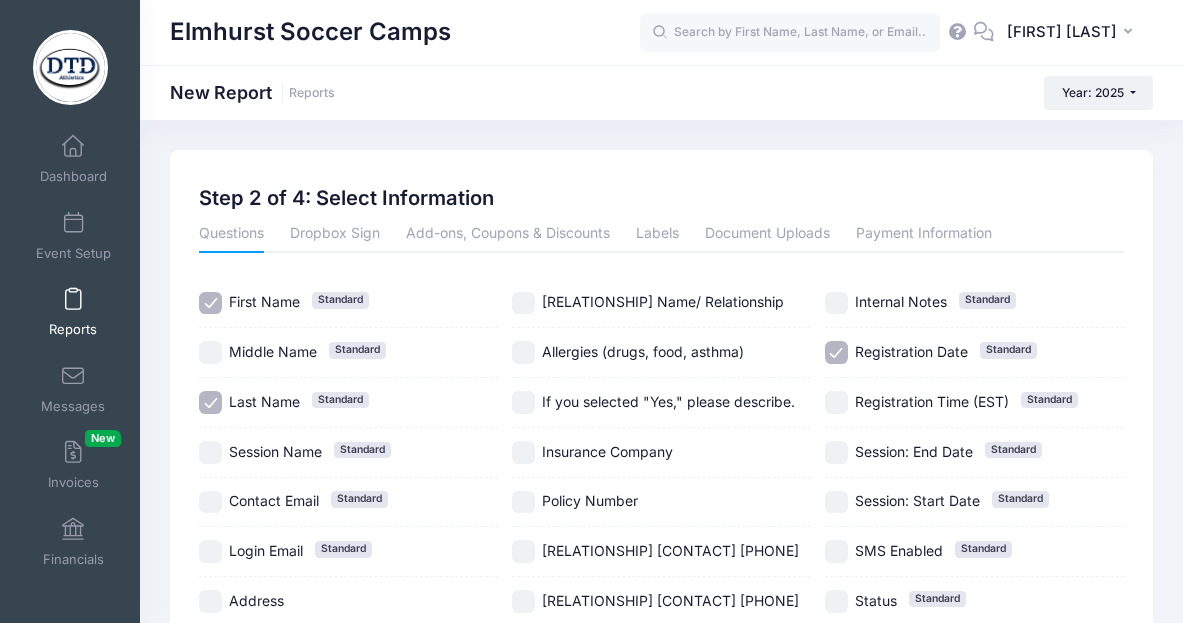 click on "Registration Date Standard" at bounding box center (836, 352) 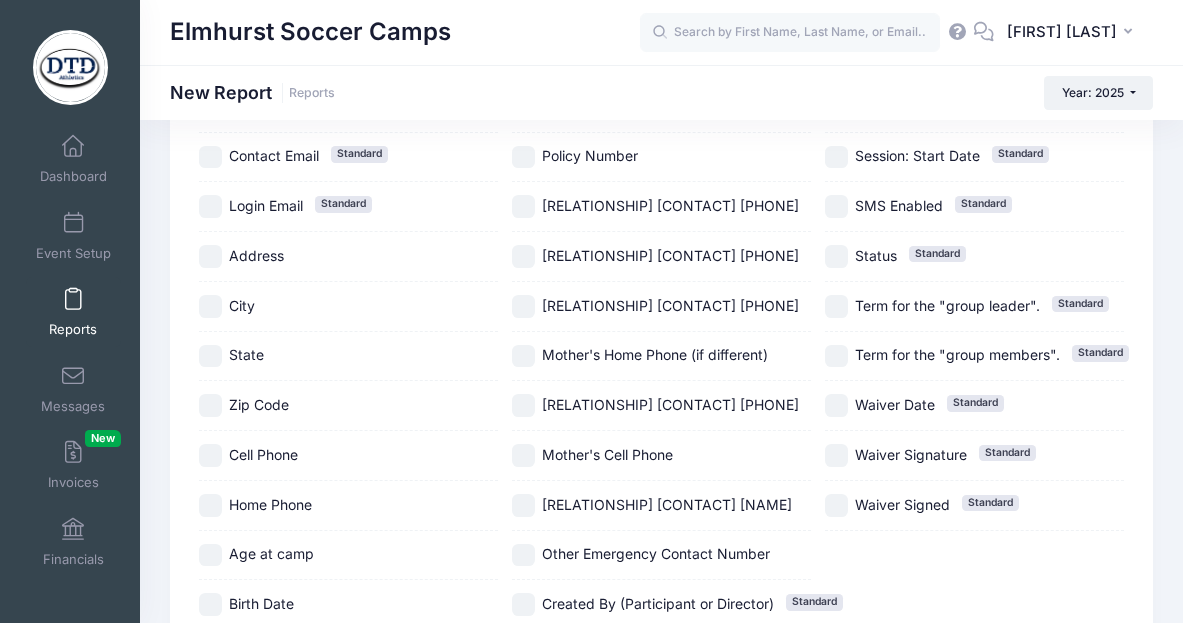 scroll, scrollTop: 346, scrollLeft: 0, axis: vertical 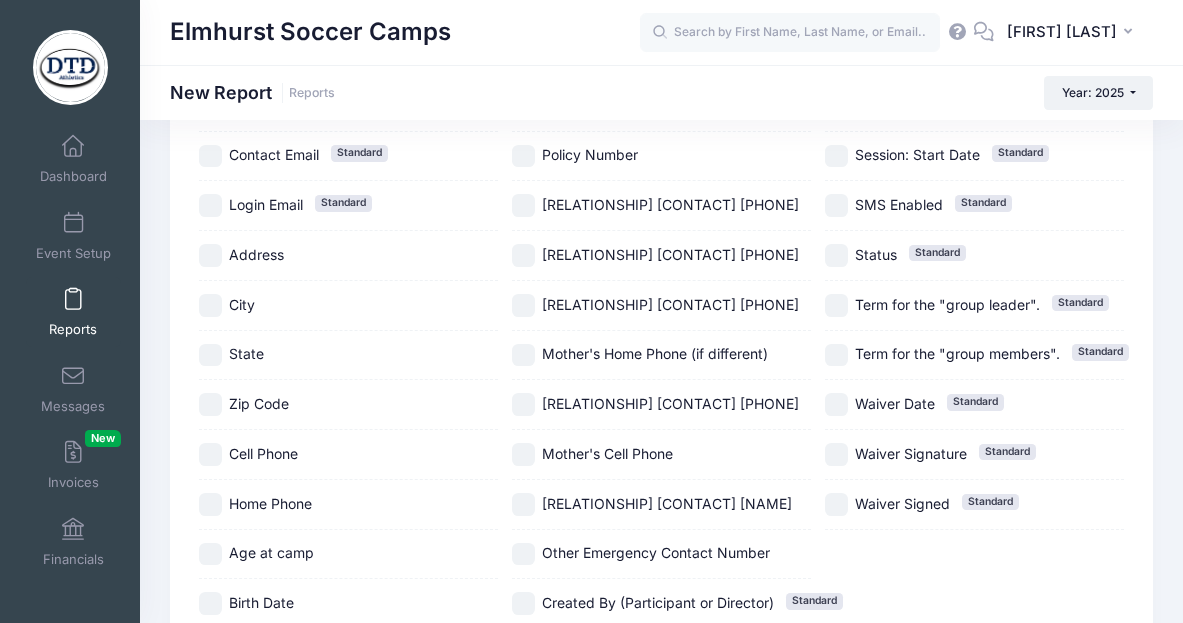 click on "City" at bounding box center [210, 305] 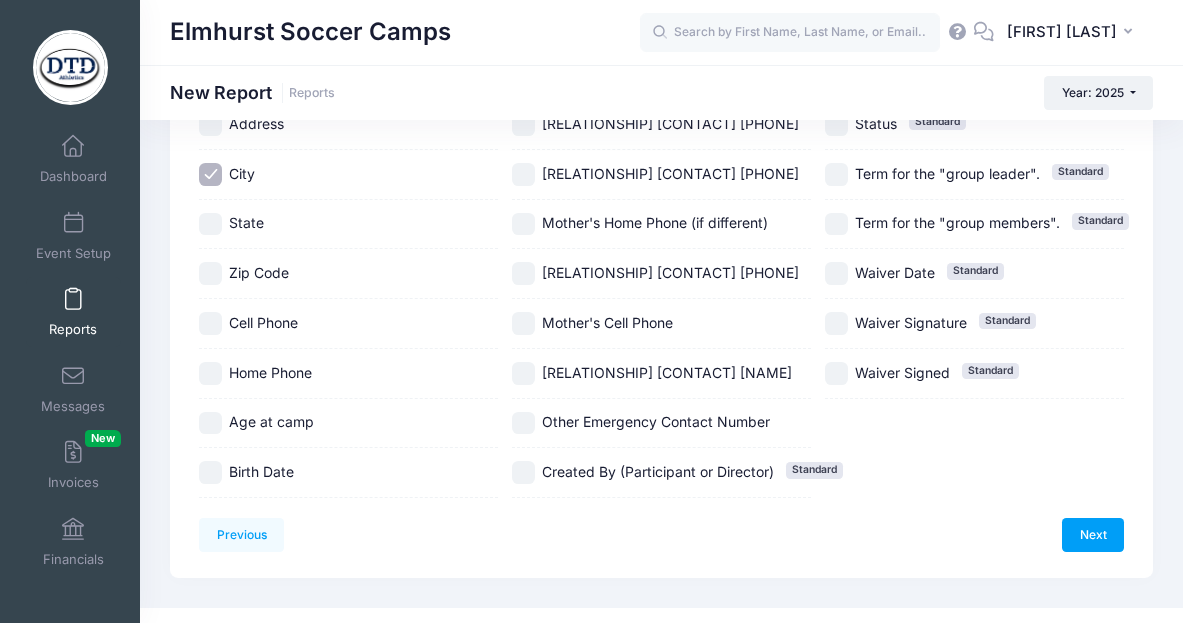 scroll, scrollTop: 488, scrollLeft: 0, axis: vertical 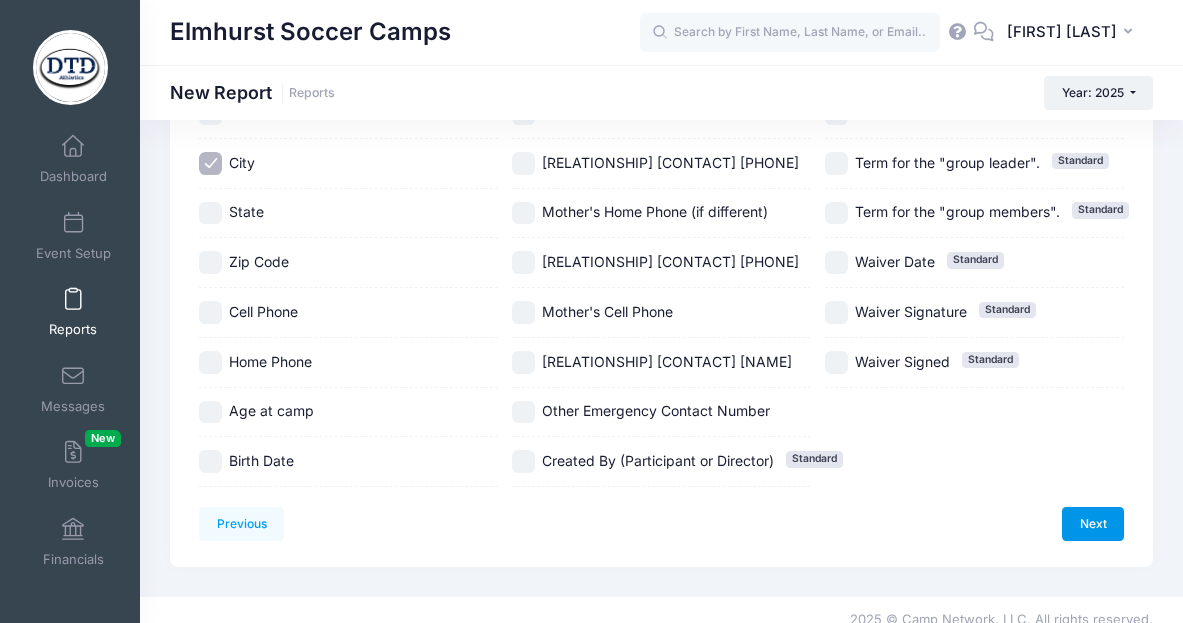 click on "Next" at bounding box center [1093, 524] 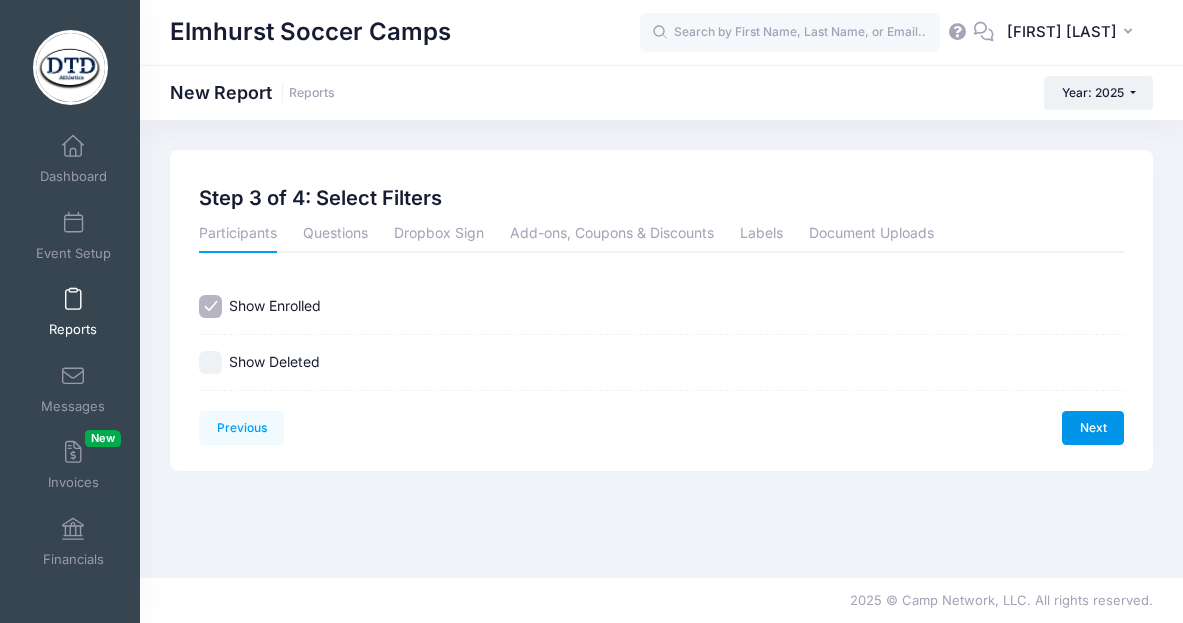 click on "Next" at bounding box center (1093, 428) 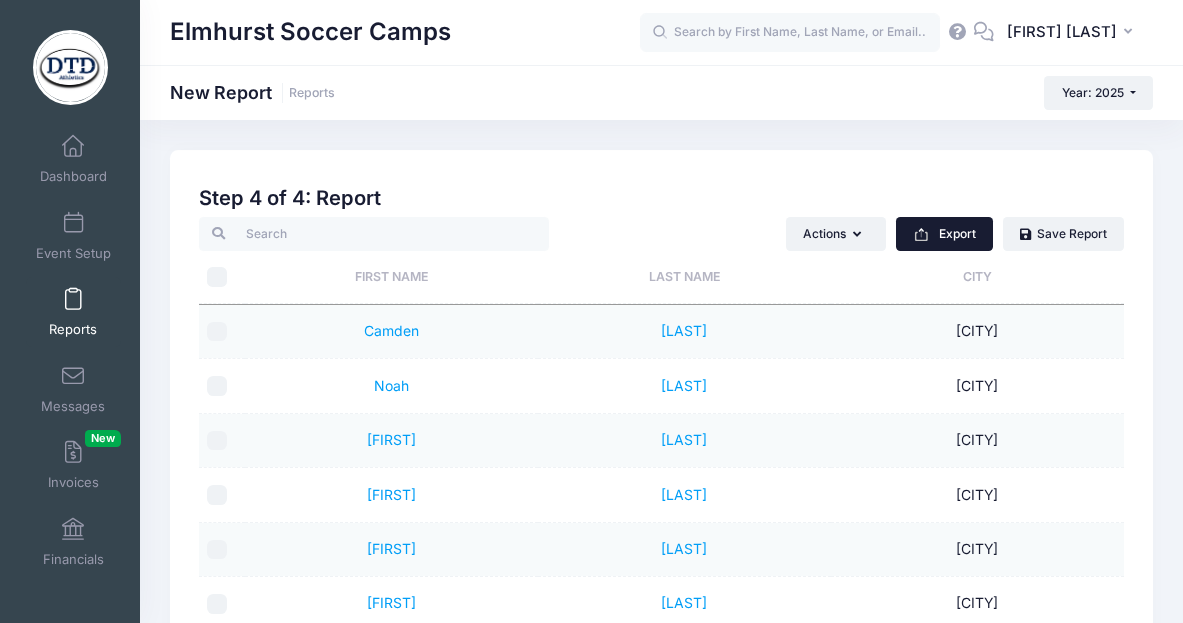 click on "Export" at bounding box center (944, 234) 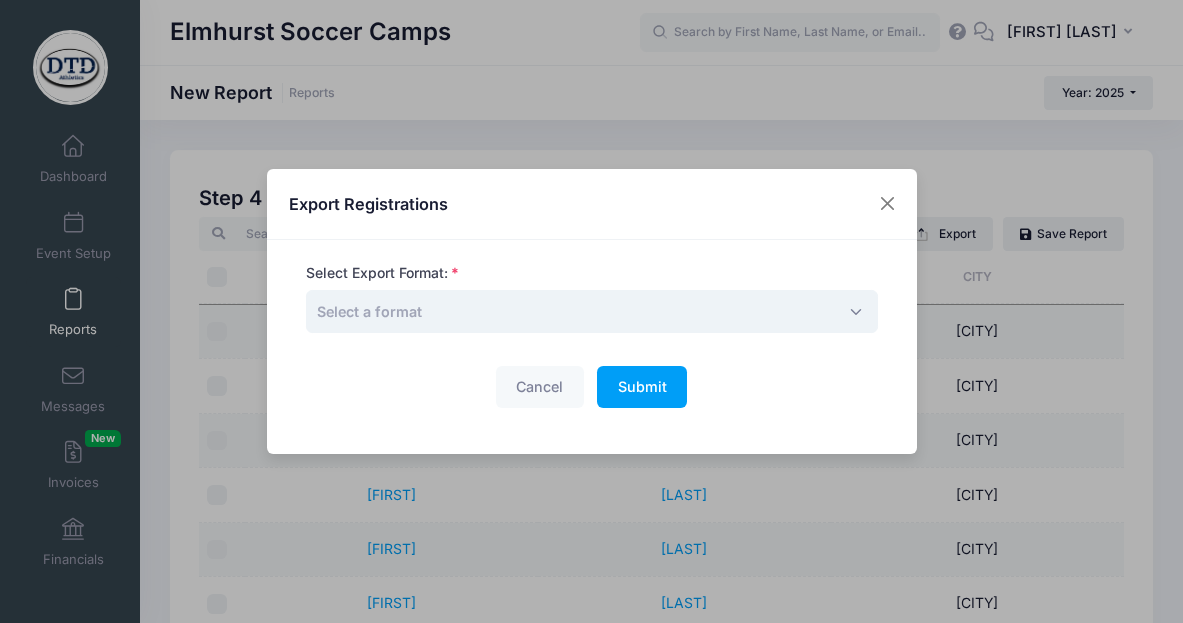 click on "Select a format" at bounding box center [592, 311] 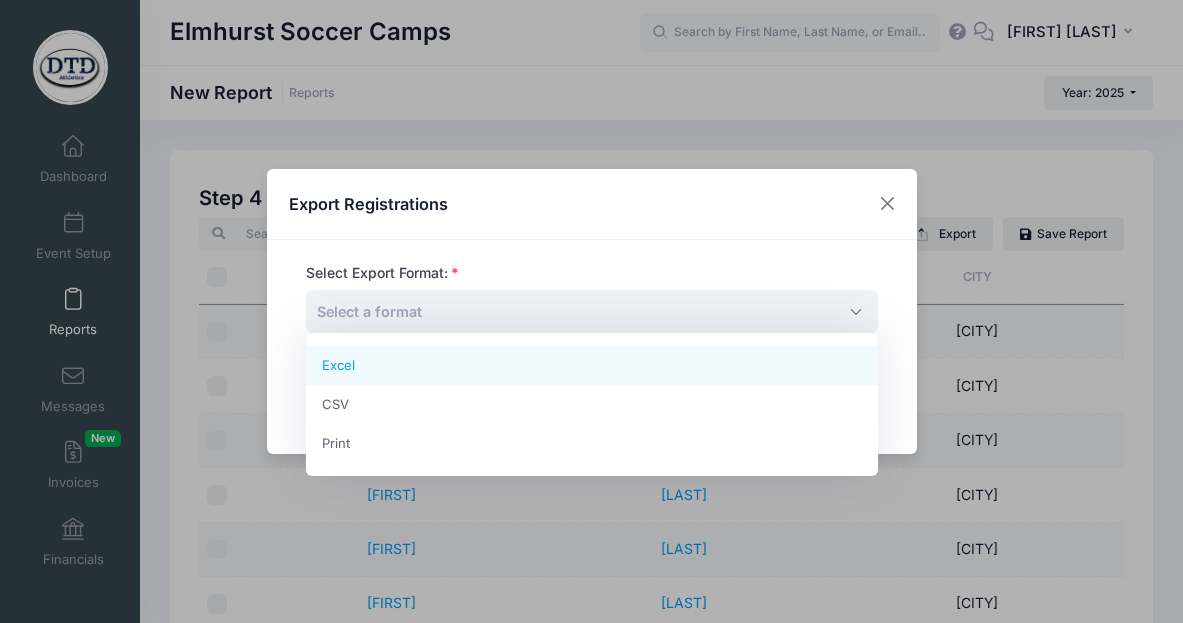 select on "excel" 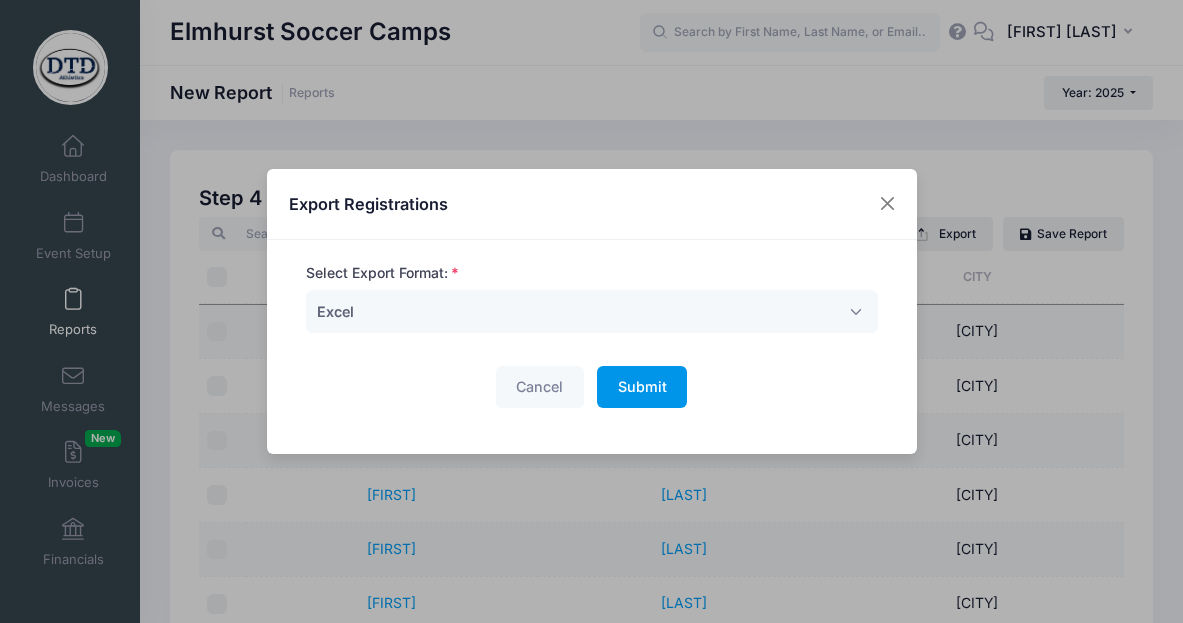click on "Submit" at bounding box center [642, 386] 